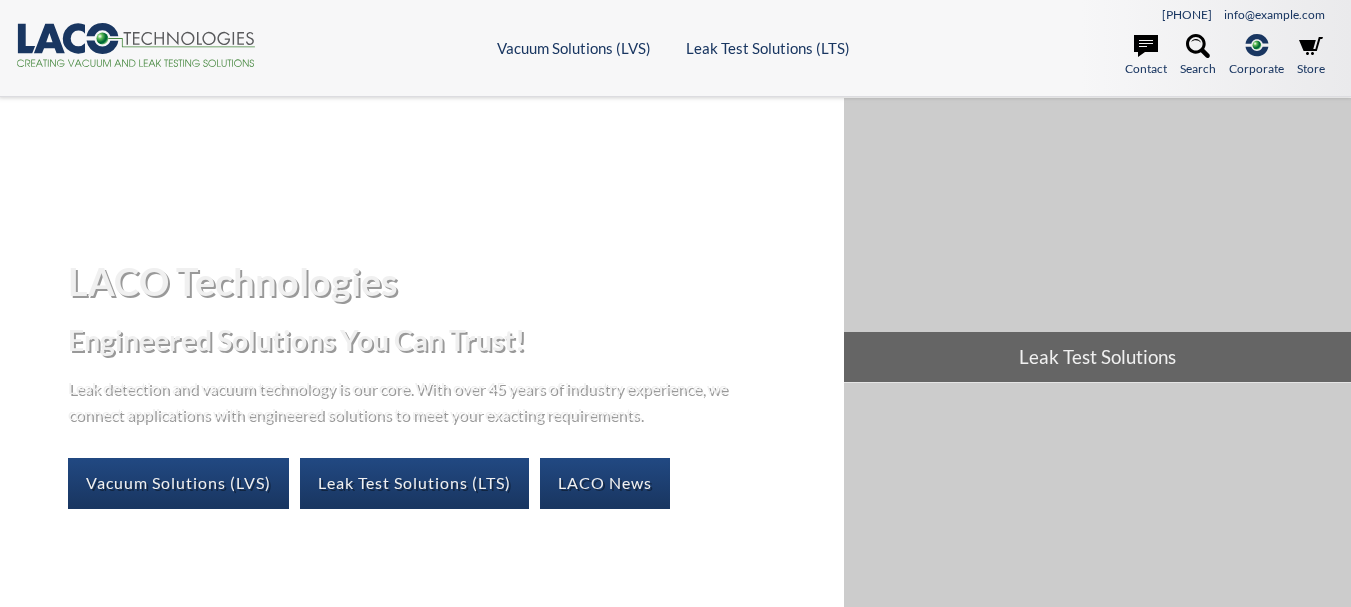scroll, scrollTop: 0, scrollLeft: 0, axis: both 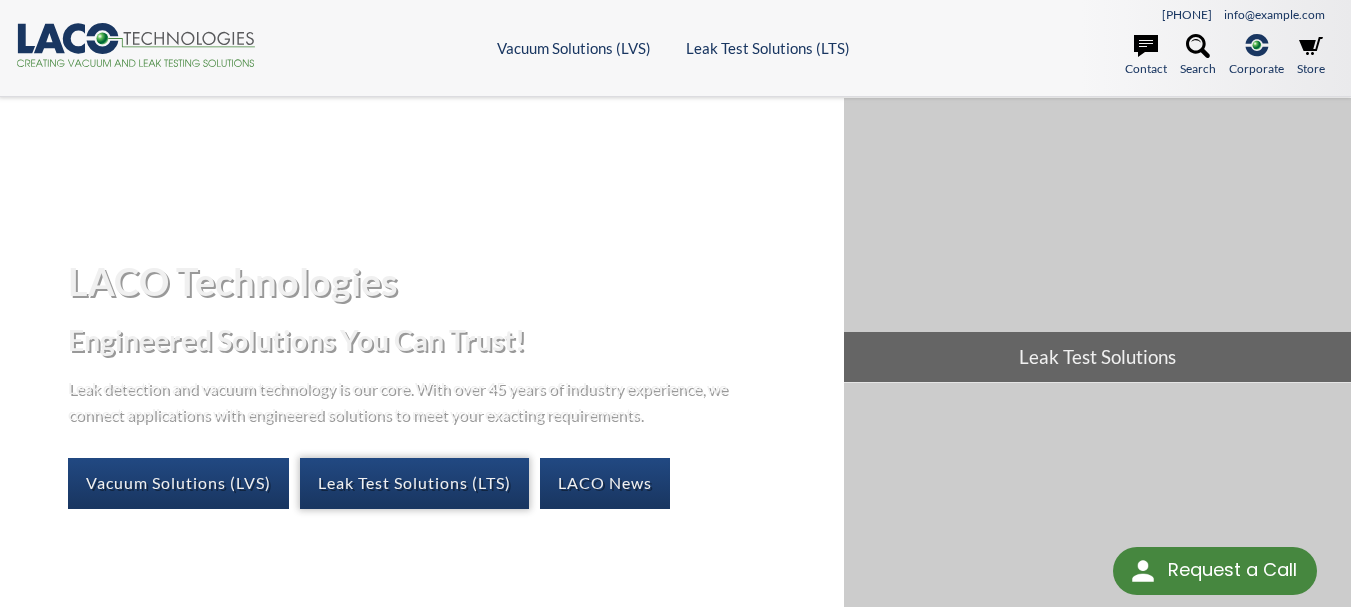 click on "Leak Test Solutions (LTS)" at bounding box center [414, 483] 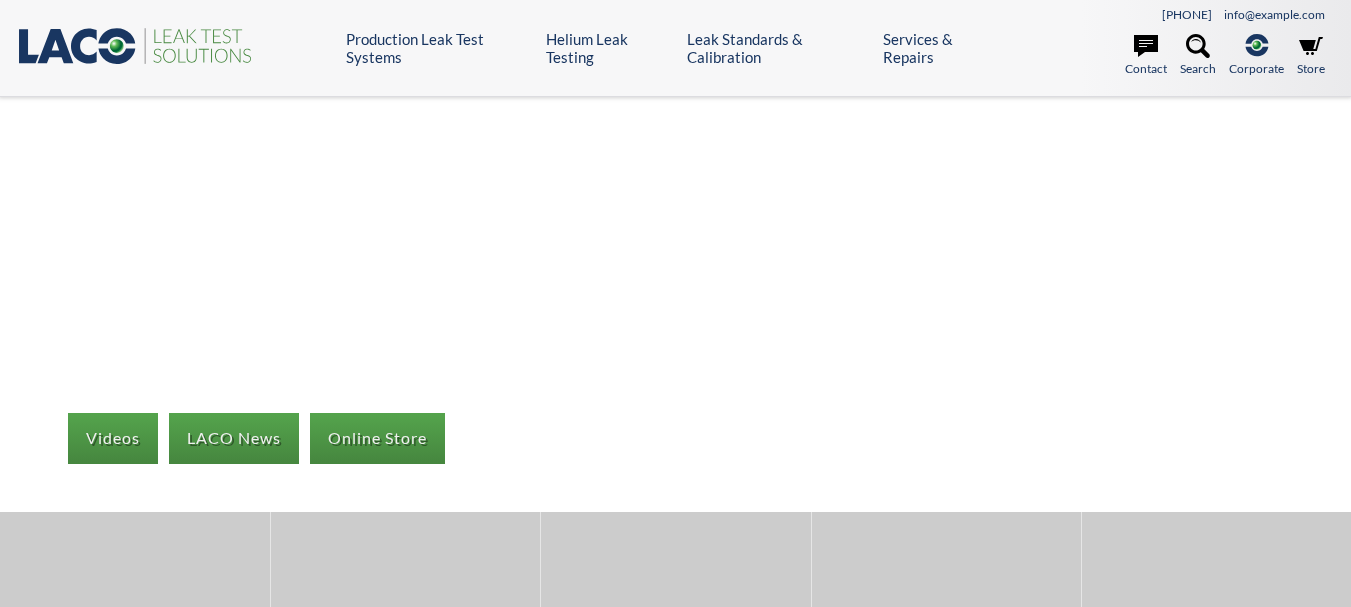 scroll, scrollTop: 0, scrollLeft: 0, axis: both 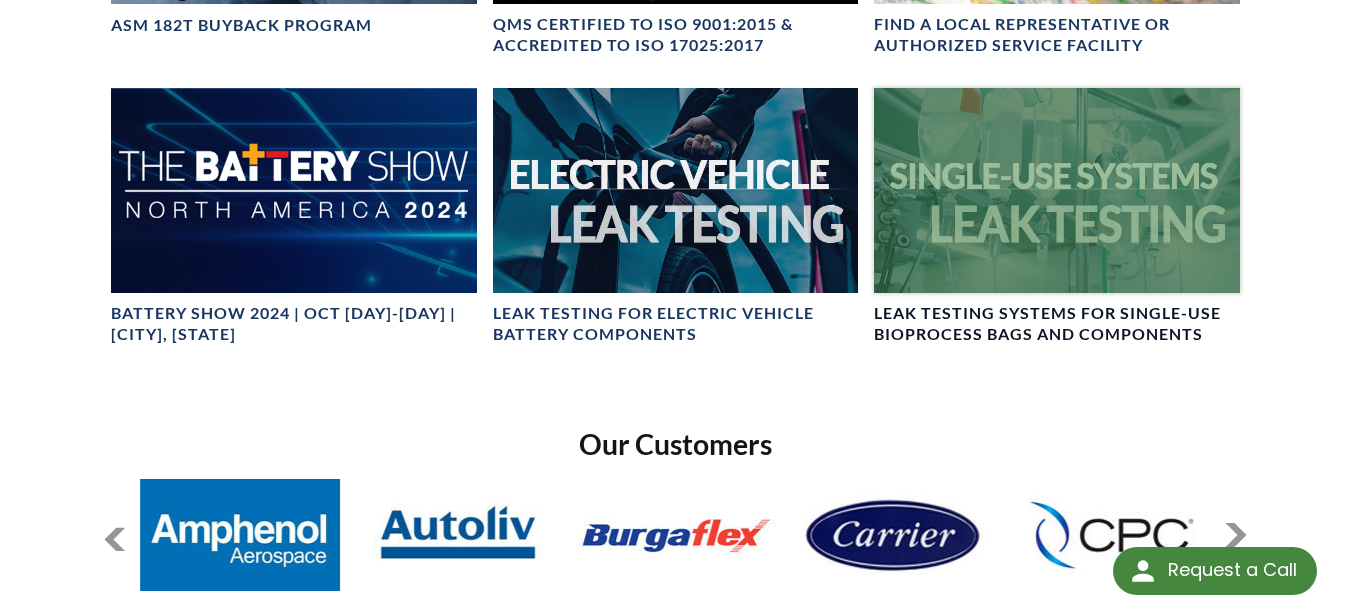 click on "Leak Testing Systems for Single-Use Bioprocess Bags and Components" at bounding box center [1057, 324] 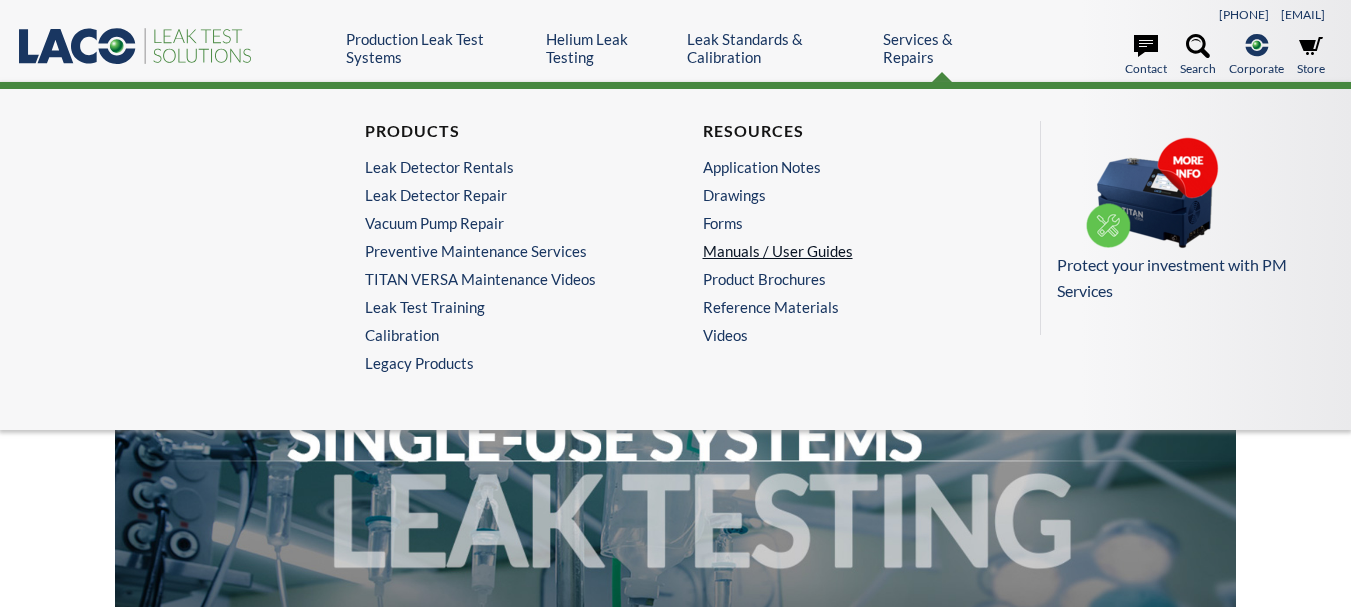 scroll, scrollTop: 0, scrollLeft: 0, axis: both 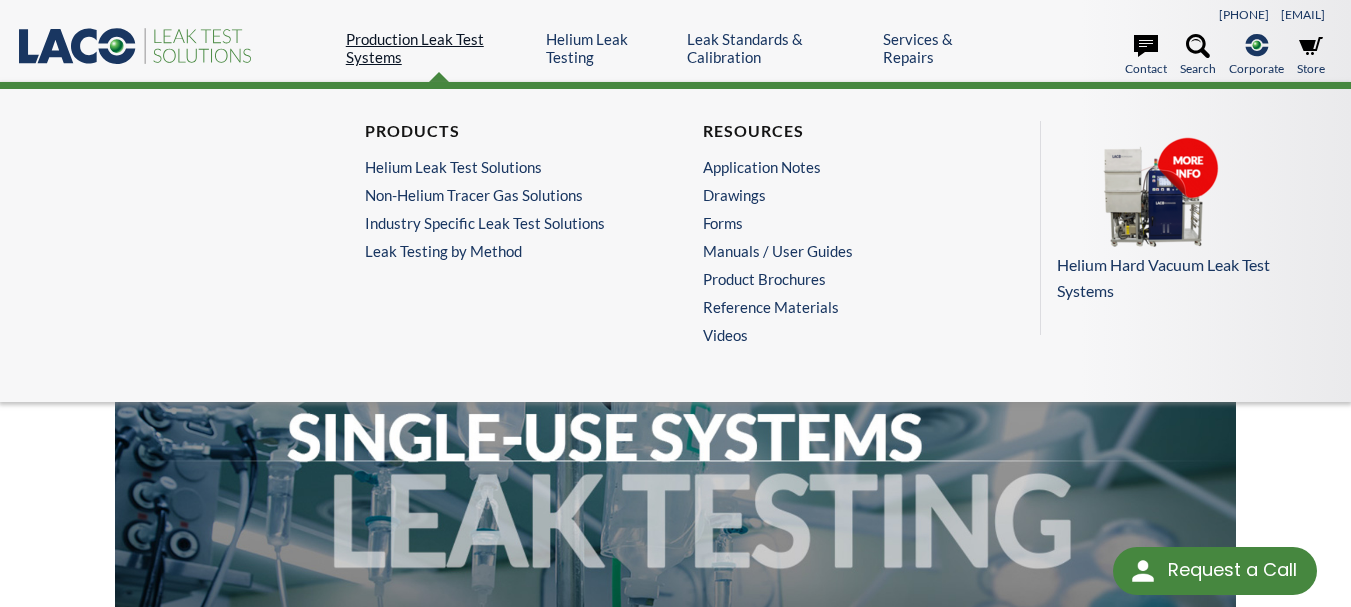 click on "Production Leak Test Systems" at bounding box center (439, 48) 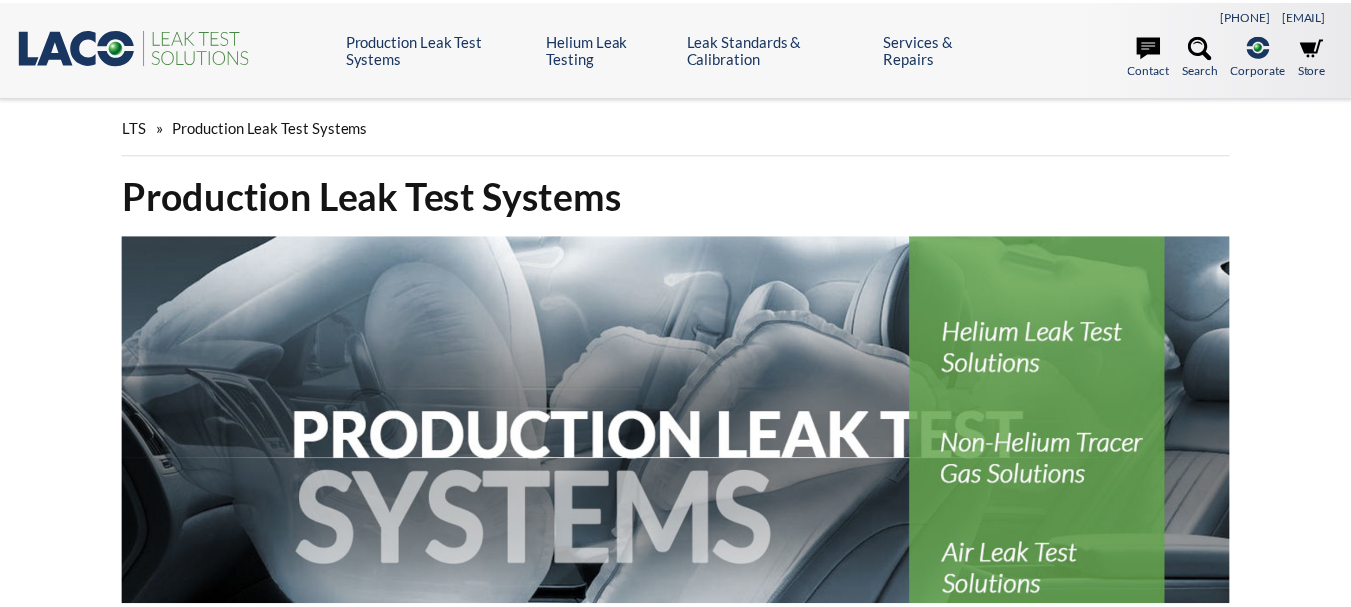 scroll, scrollTop: 0, scrollLeft: 0, axis: both 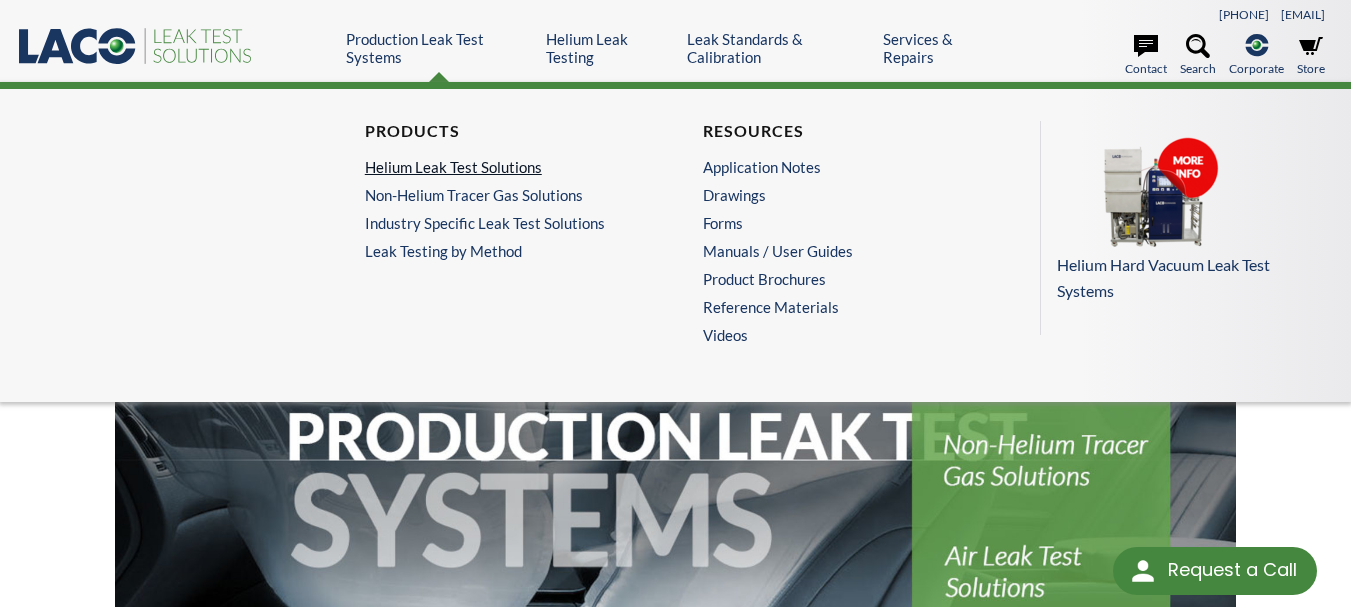 click on "Helium Leak Test Solutions" at bounding box center [502, 167] 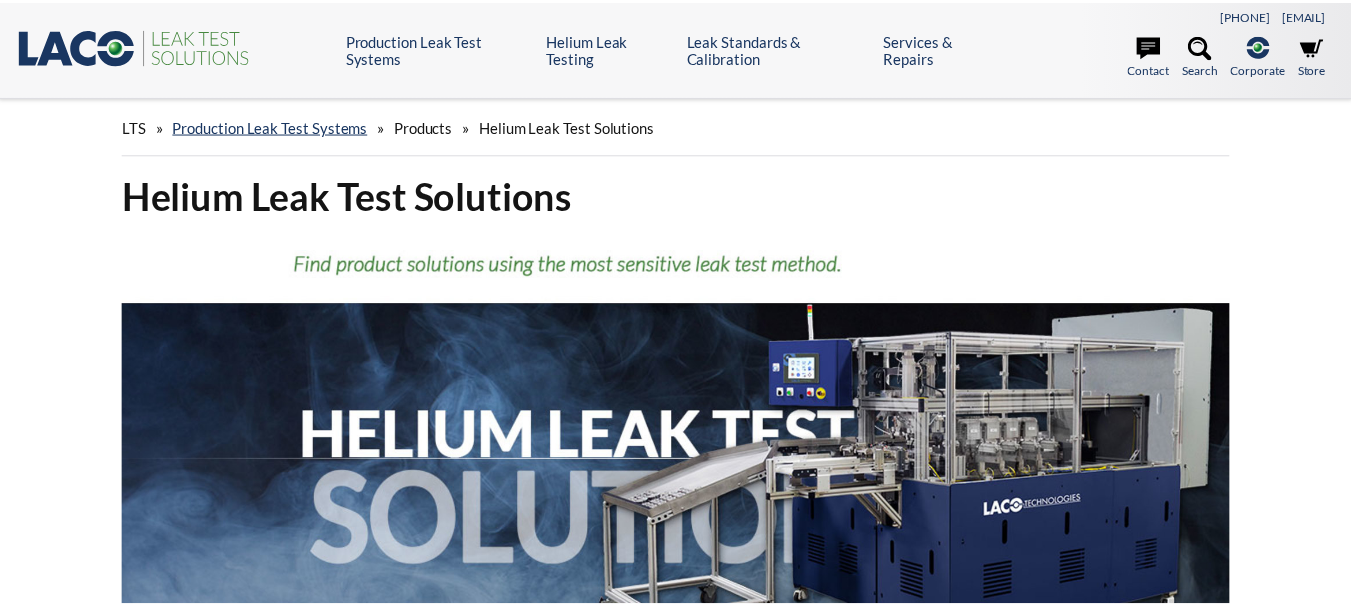scroll, scrollTop: 0, scrollLeft: 0, axis: both 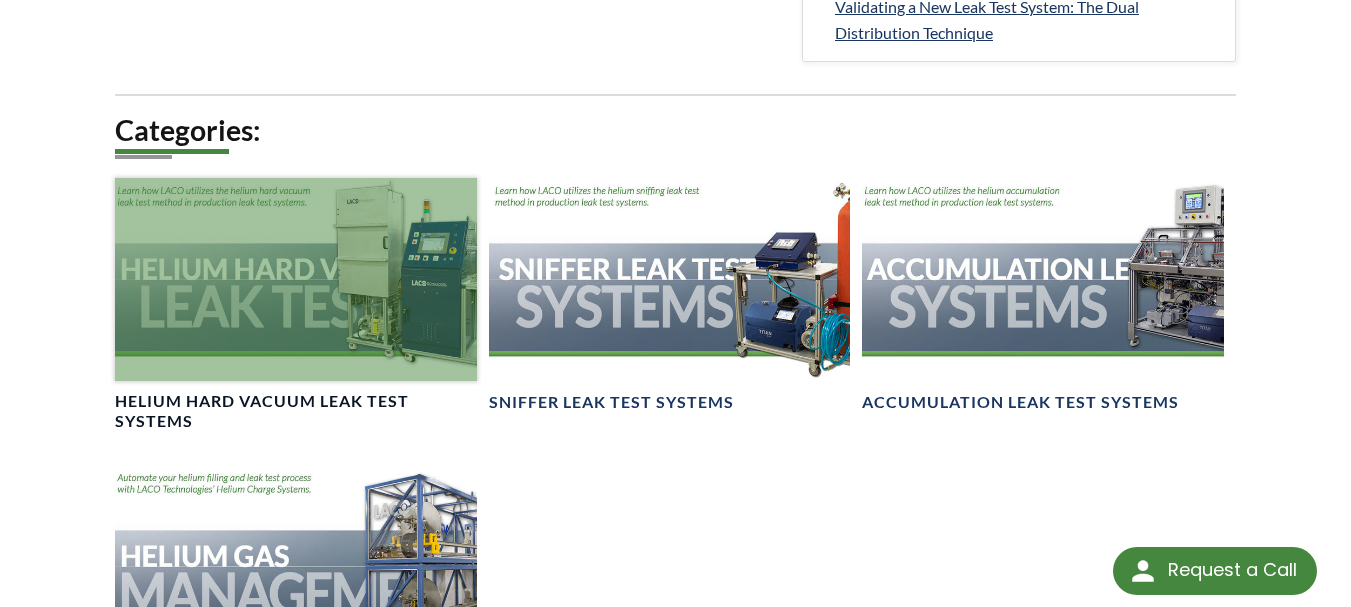 click at bounding box center [296, 279] 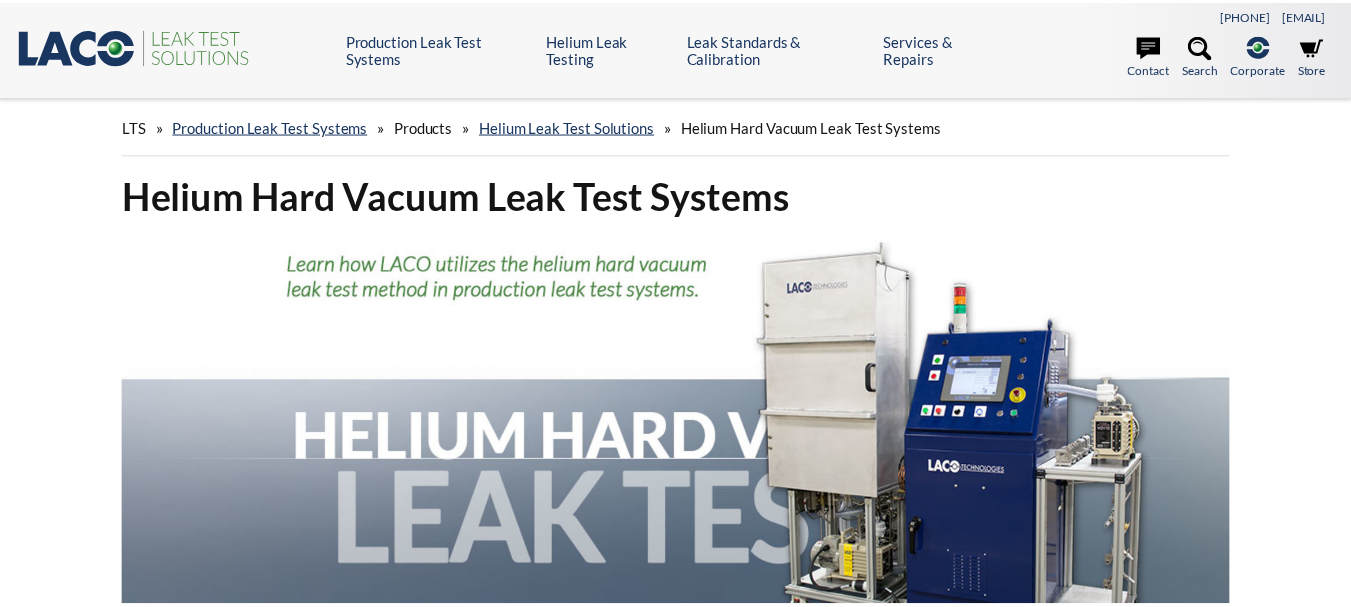 scroll, scrollTop: 0, scrollLeft: 0, axis: both 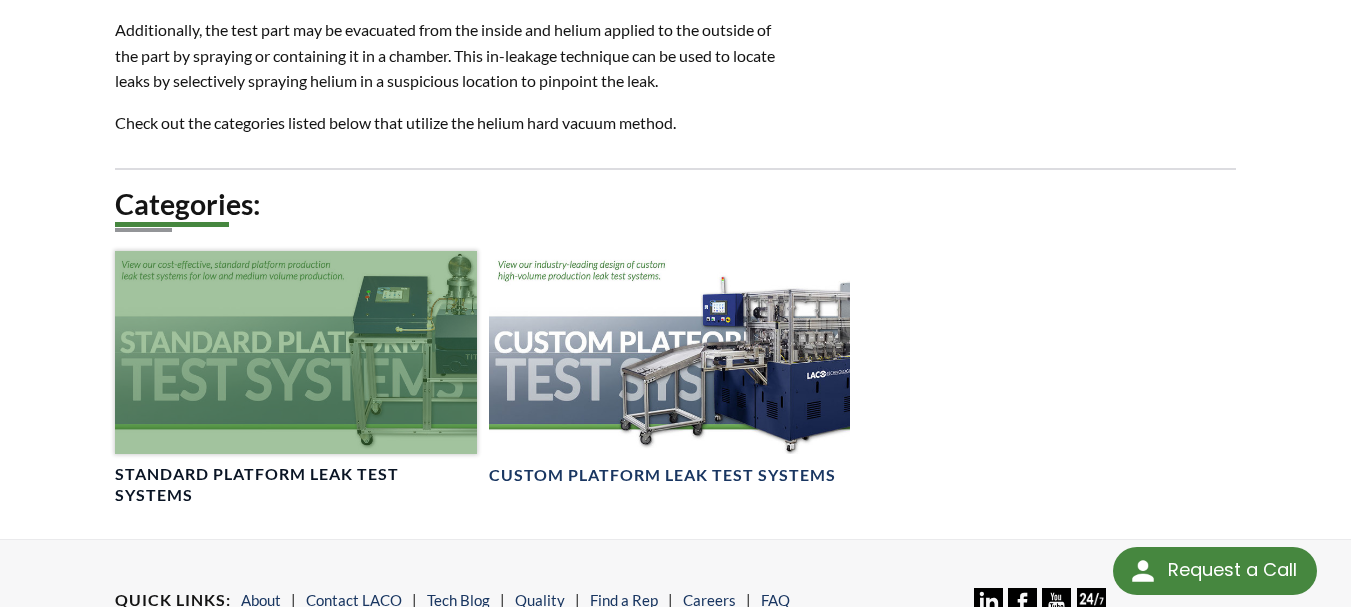 click at bounding box center (296, 352) 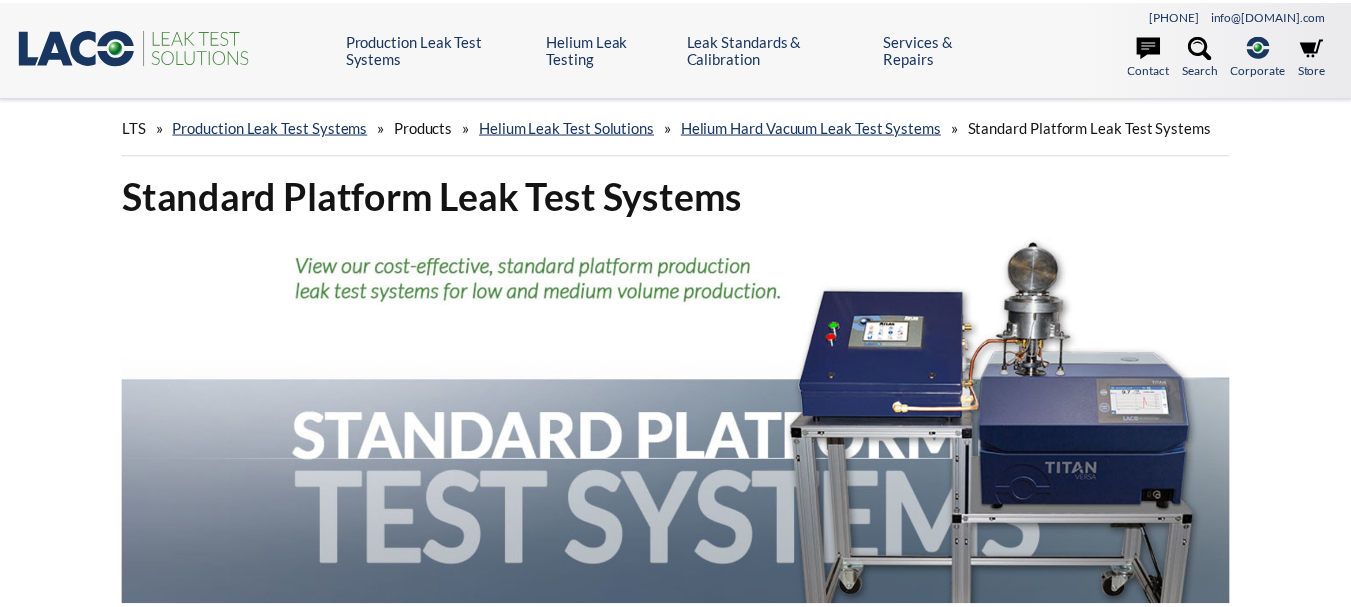 scroll, scrollTop: 0, scrollLeft: 0, axis: both 